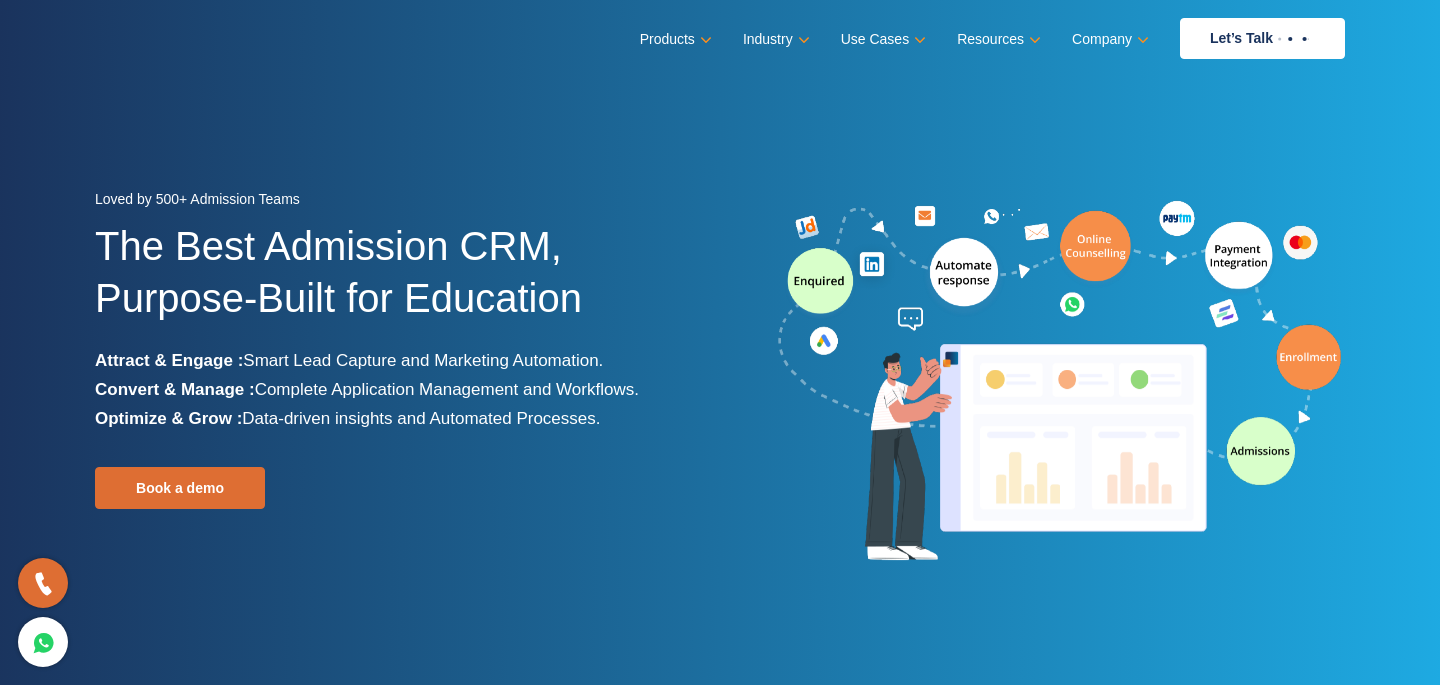 scroll, scrollTop: 0, scrollLeft: 0, axis: both 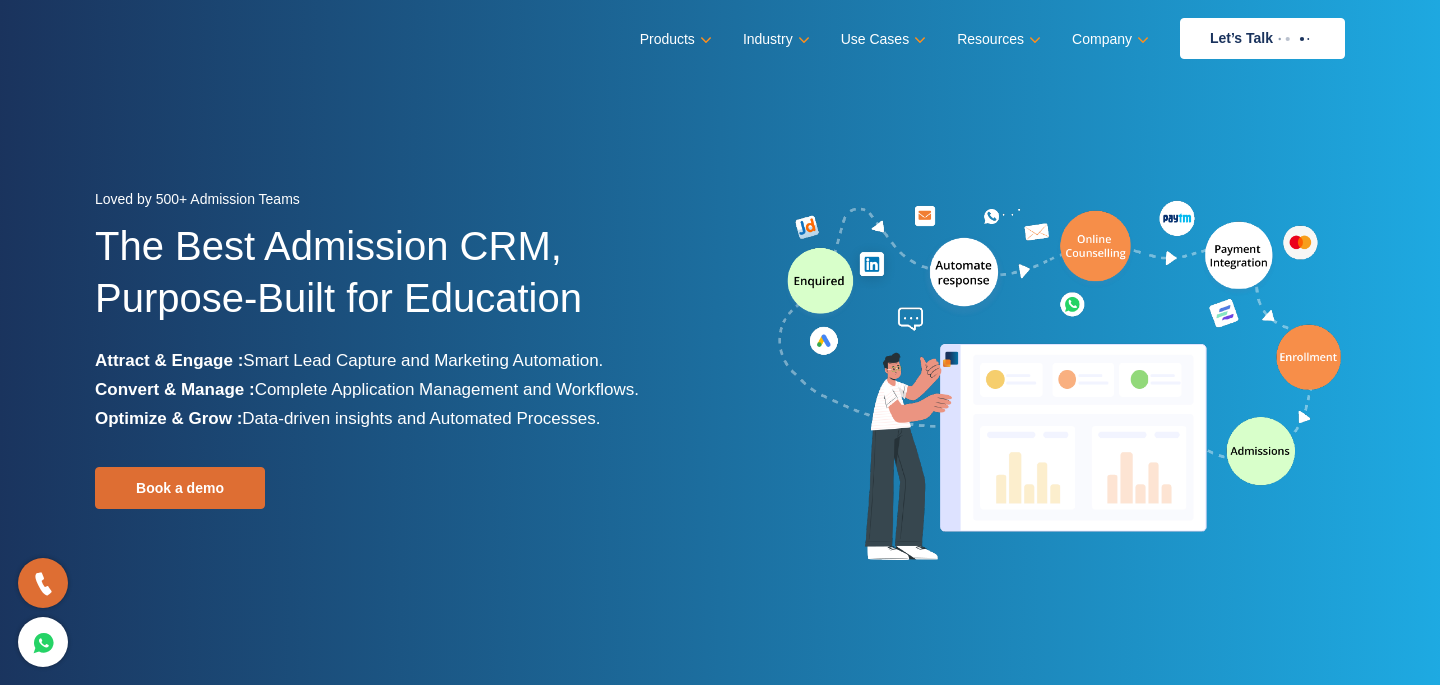 click on "Menu
Close
Products
Education CRM
Streamline your entire admissions process on a single platform
Education Chatbot
Stay on top of your admissions queries 24/7" at bounding box center [720, 38] 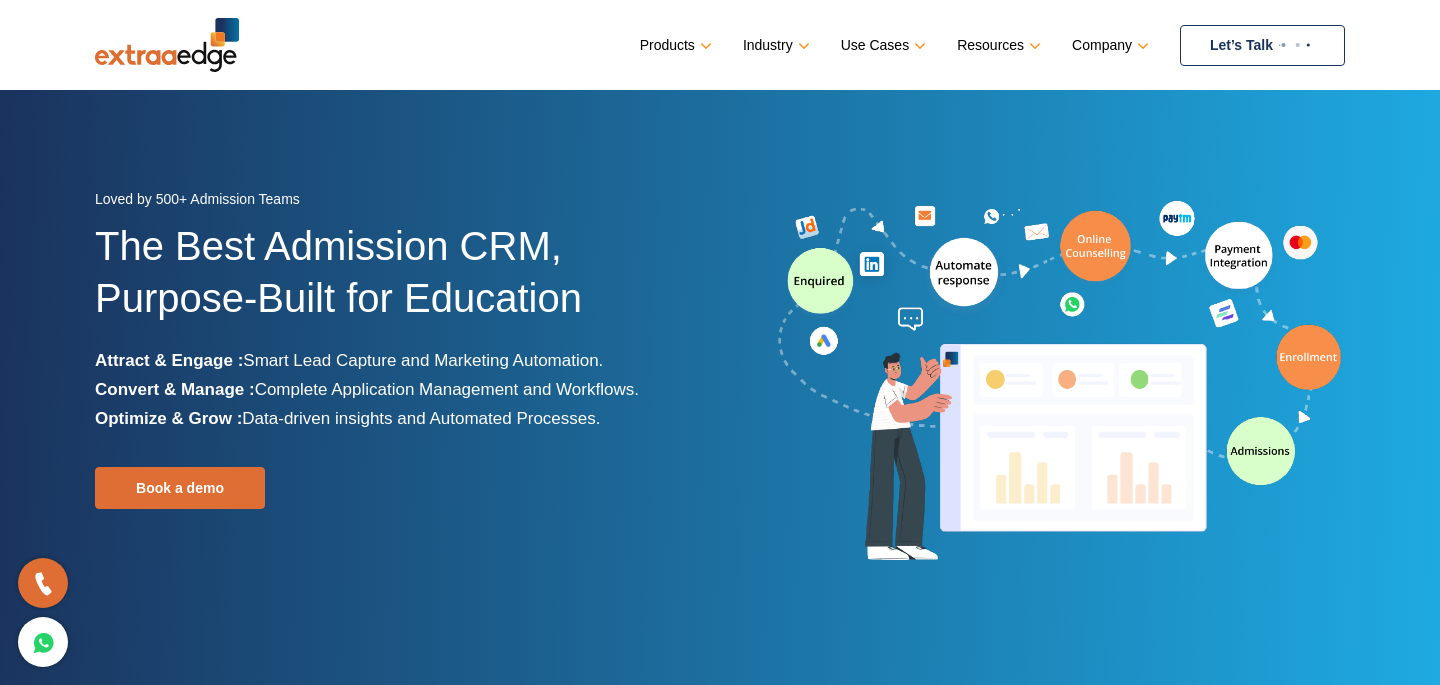 click on "Let’s Talk" at bounding box center (1262, 45) 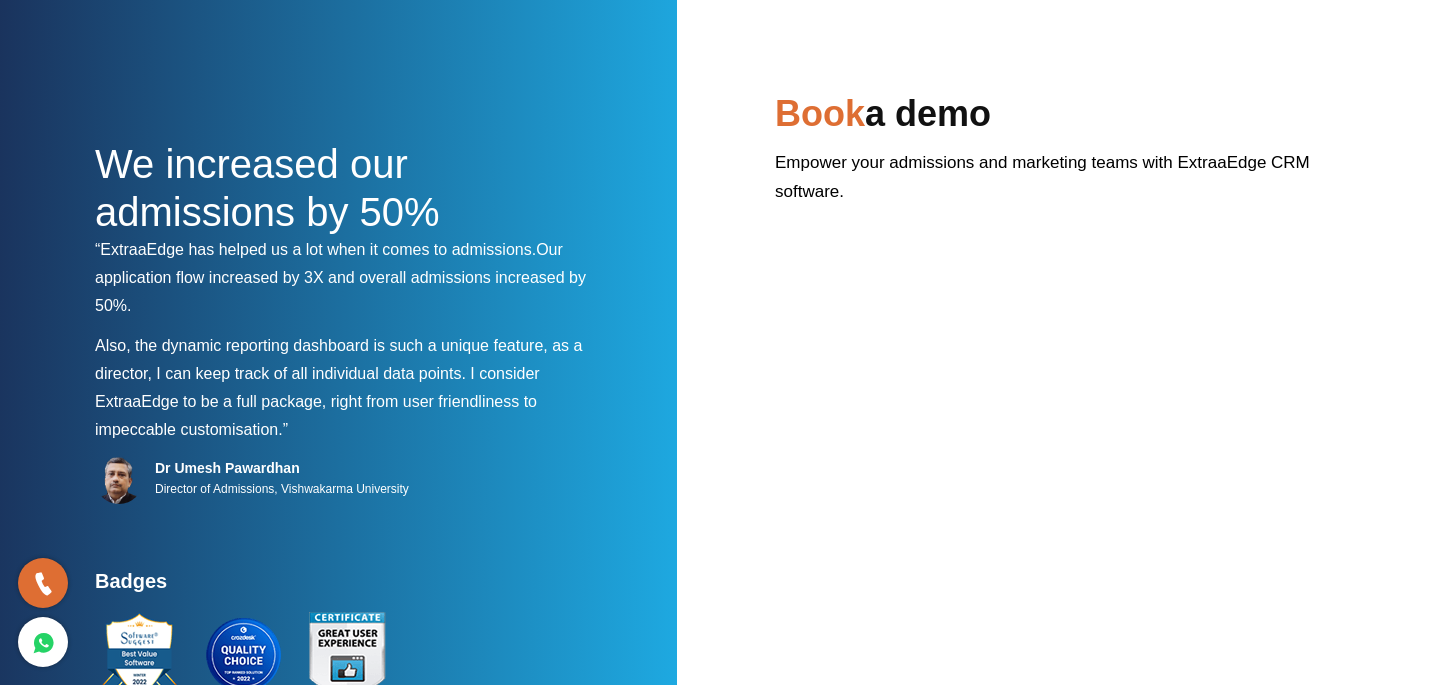 scroll, scrollTop: 0, scrollLeft: 0, axis: both 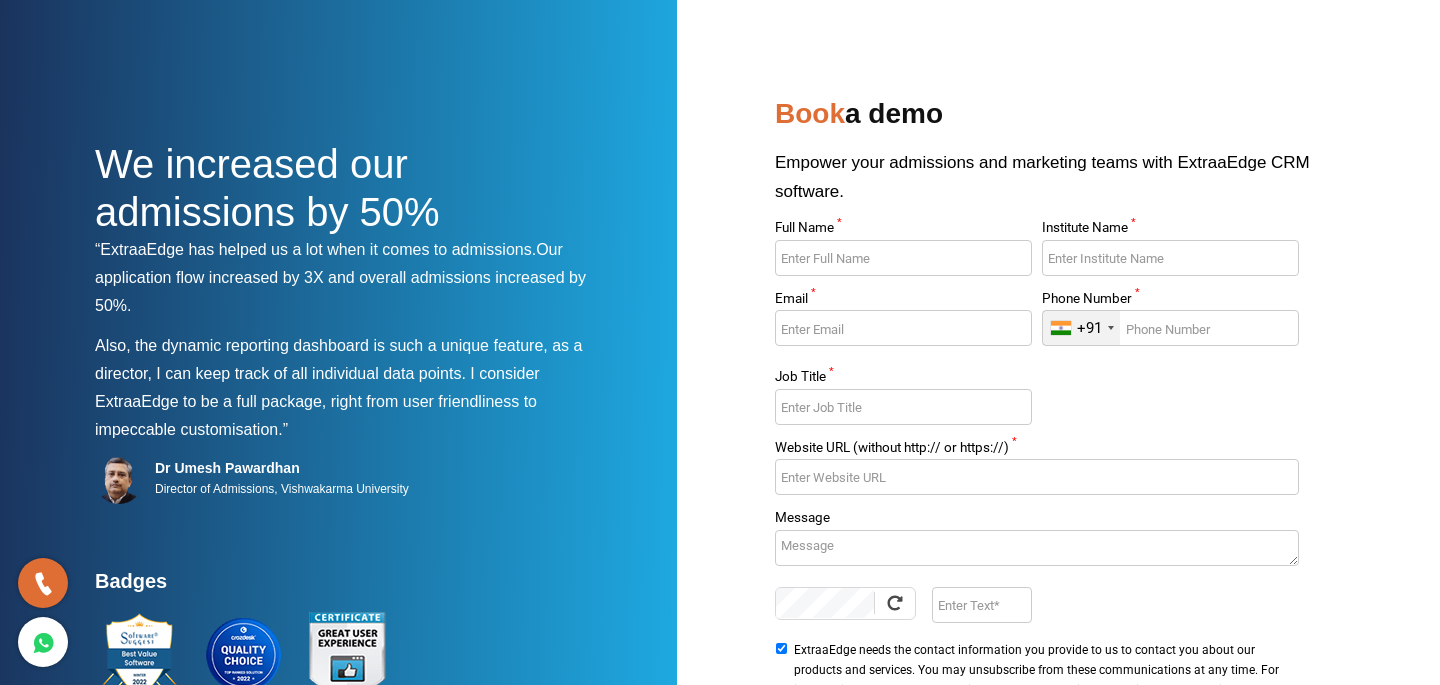 click on "Full Name   *" at bounding box center (903, 258) 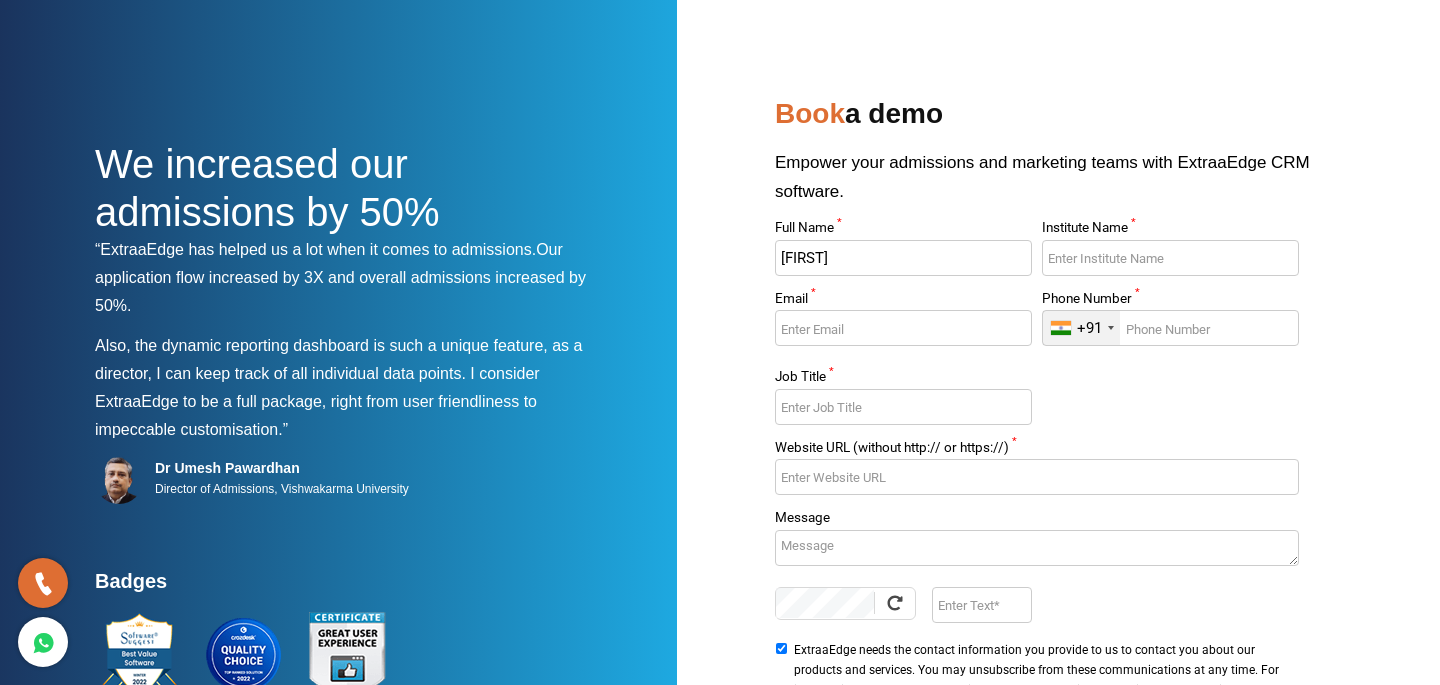type on "[FIRST]" 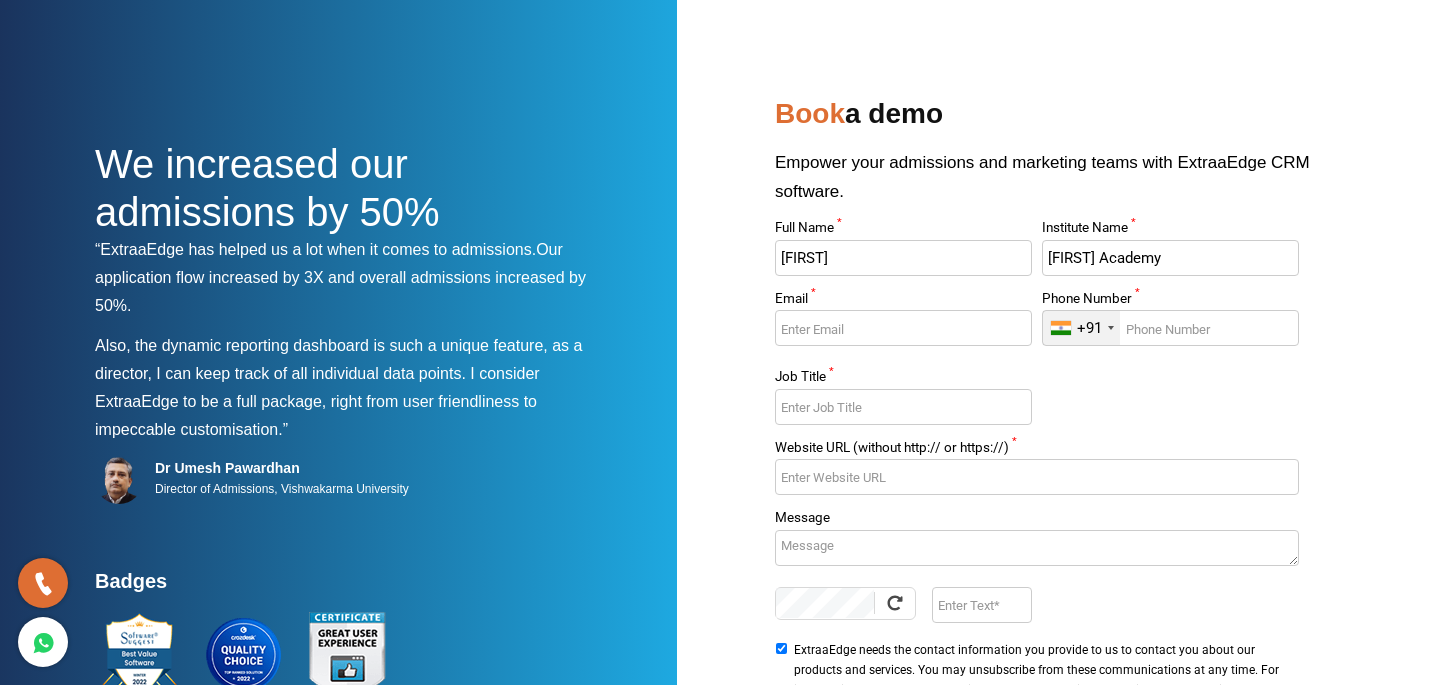 click on "Email  *" at bounding box center [903, 328] 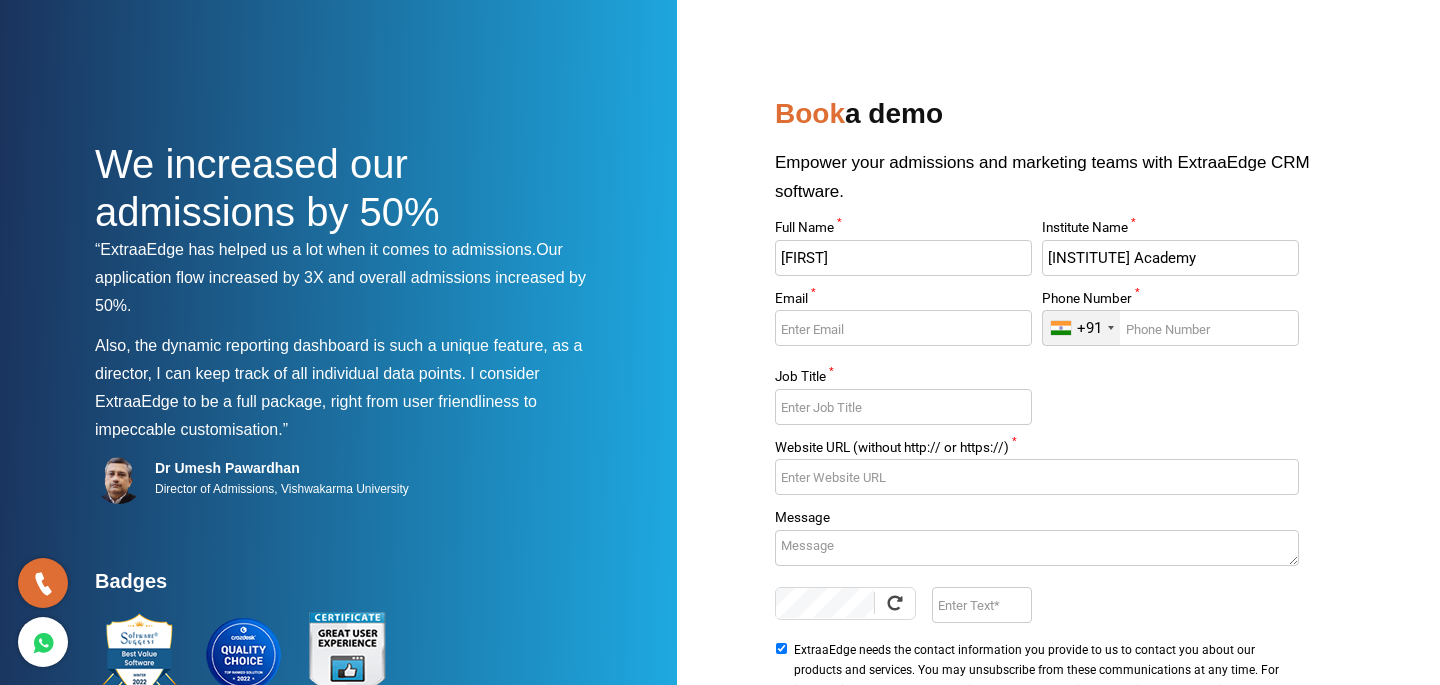 type on "[INSTITUTE] Academy" 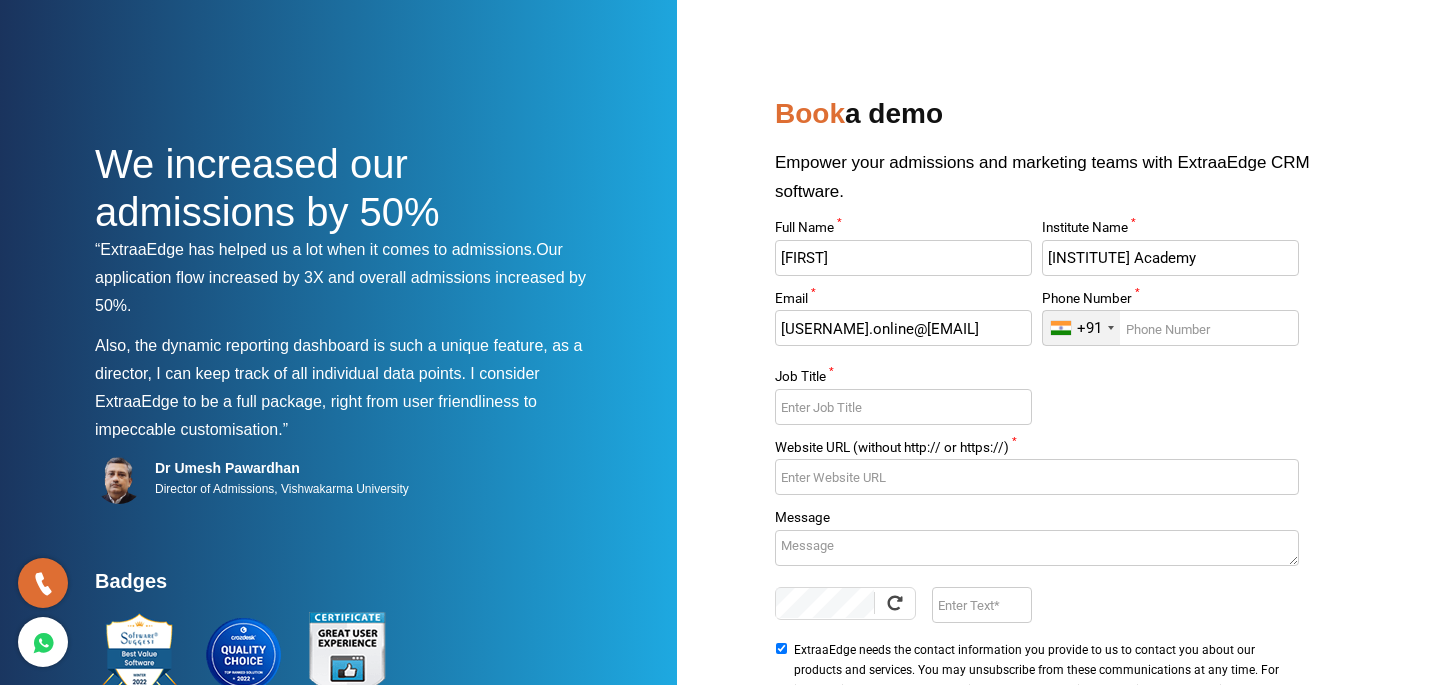type on "[USERNAME].online@[EMAIL]" 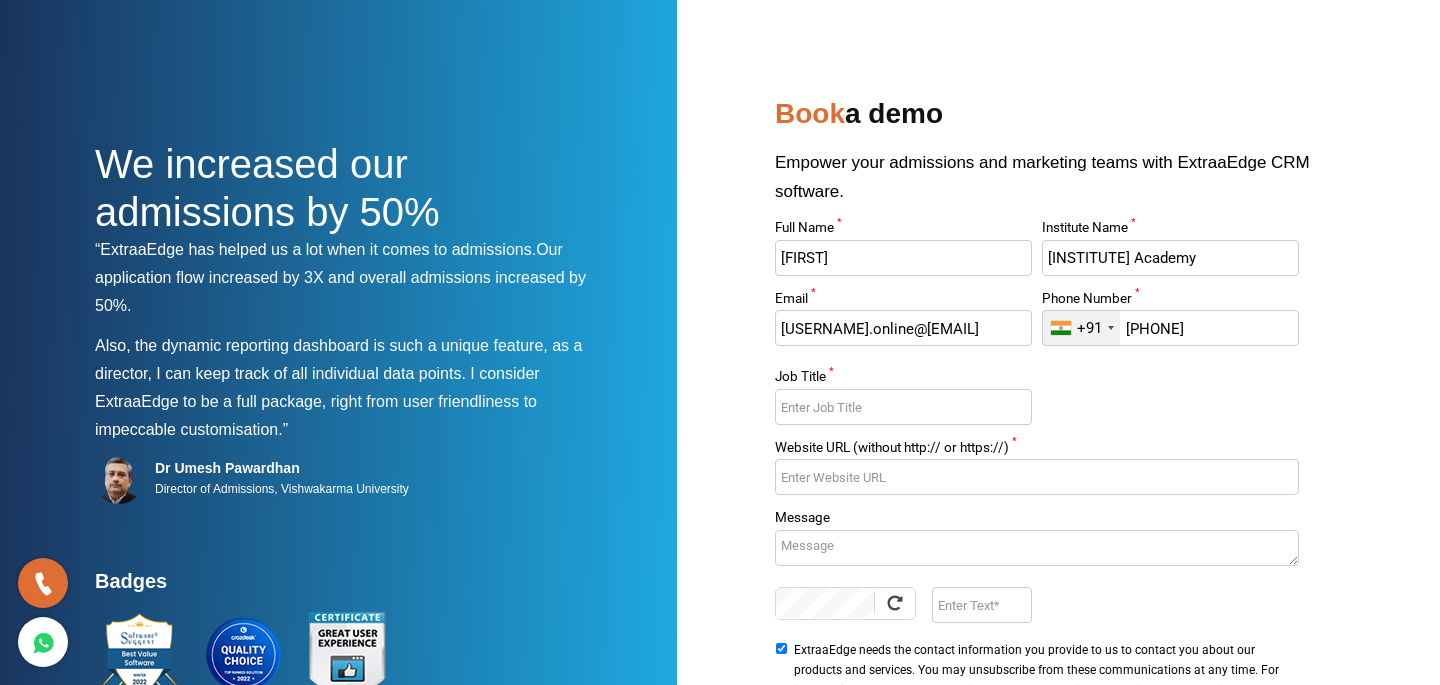 type on "[PHONE]" 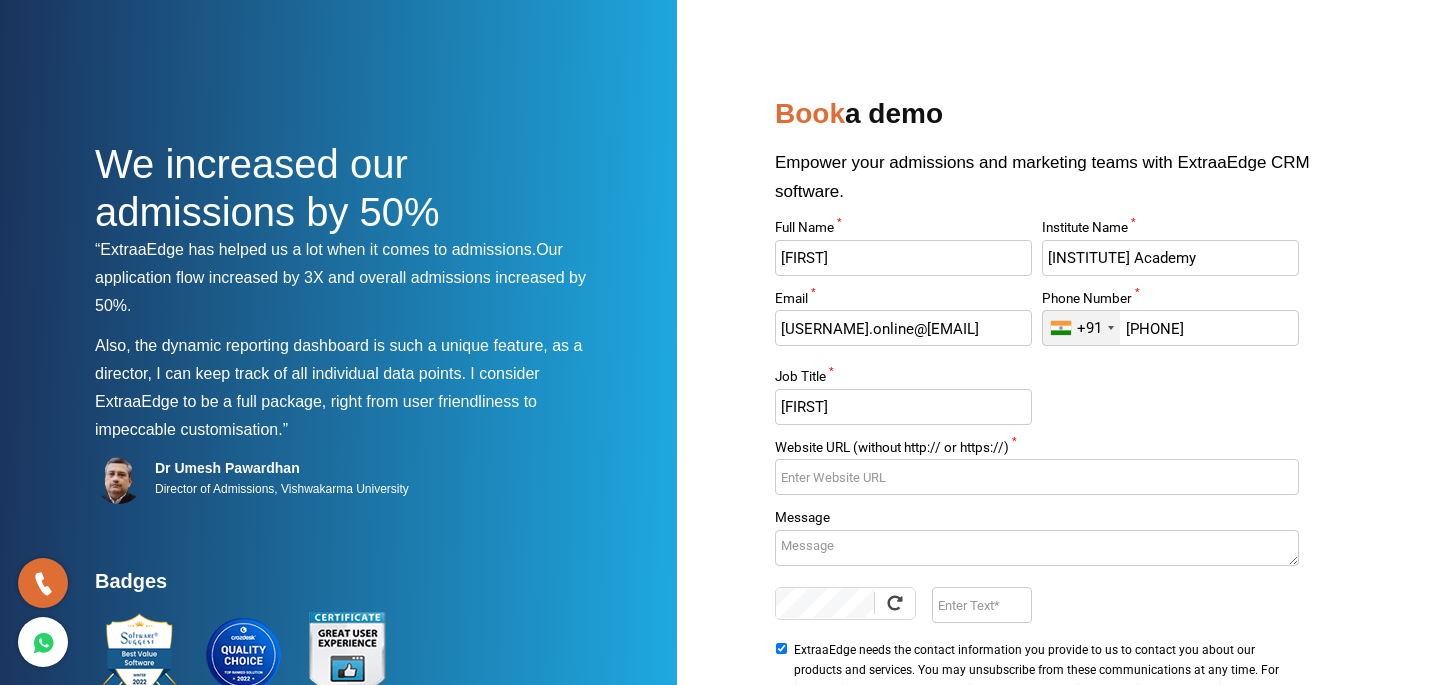 type on "D" 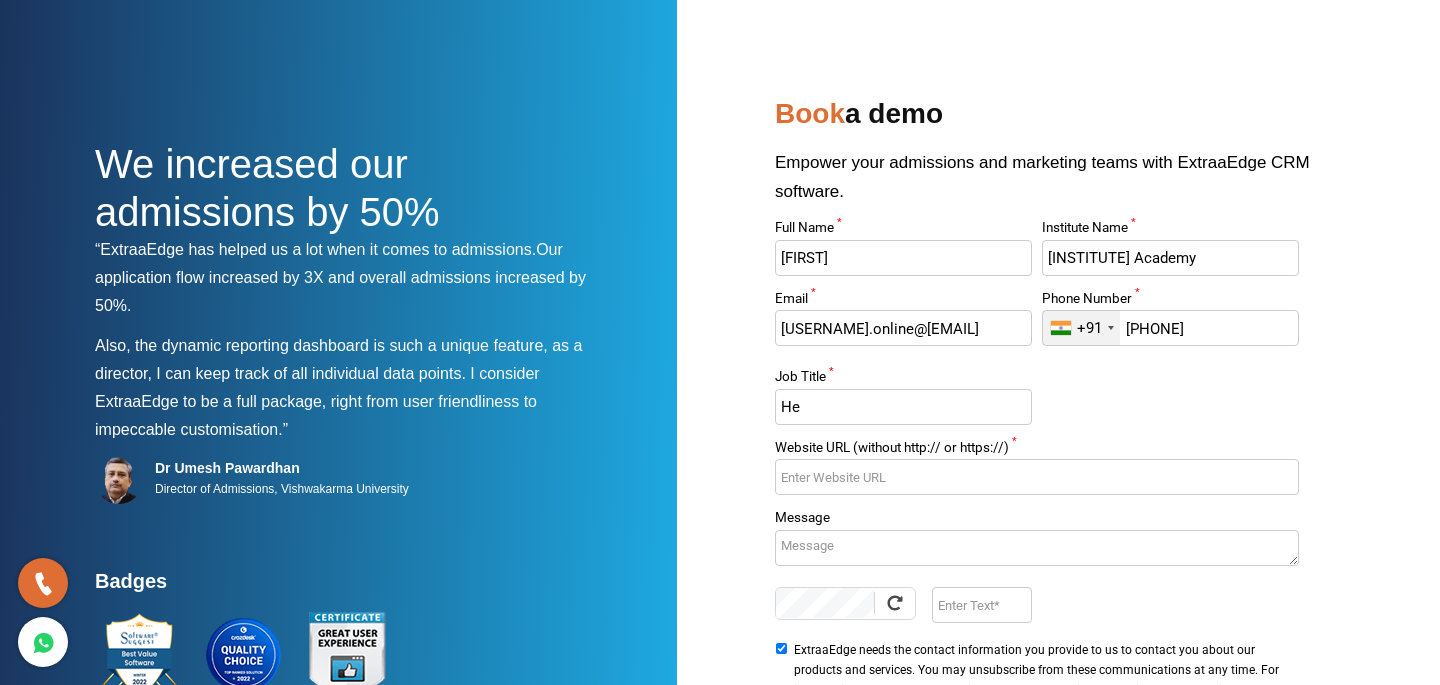 type on "H" 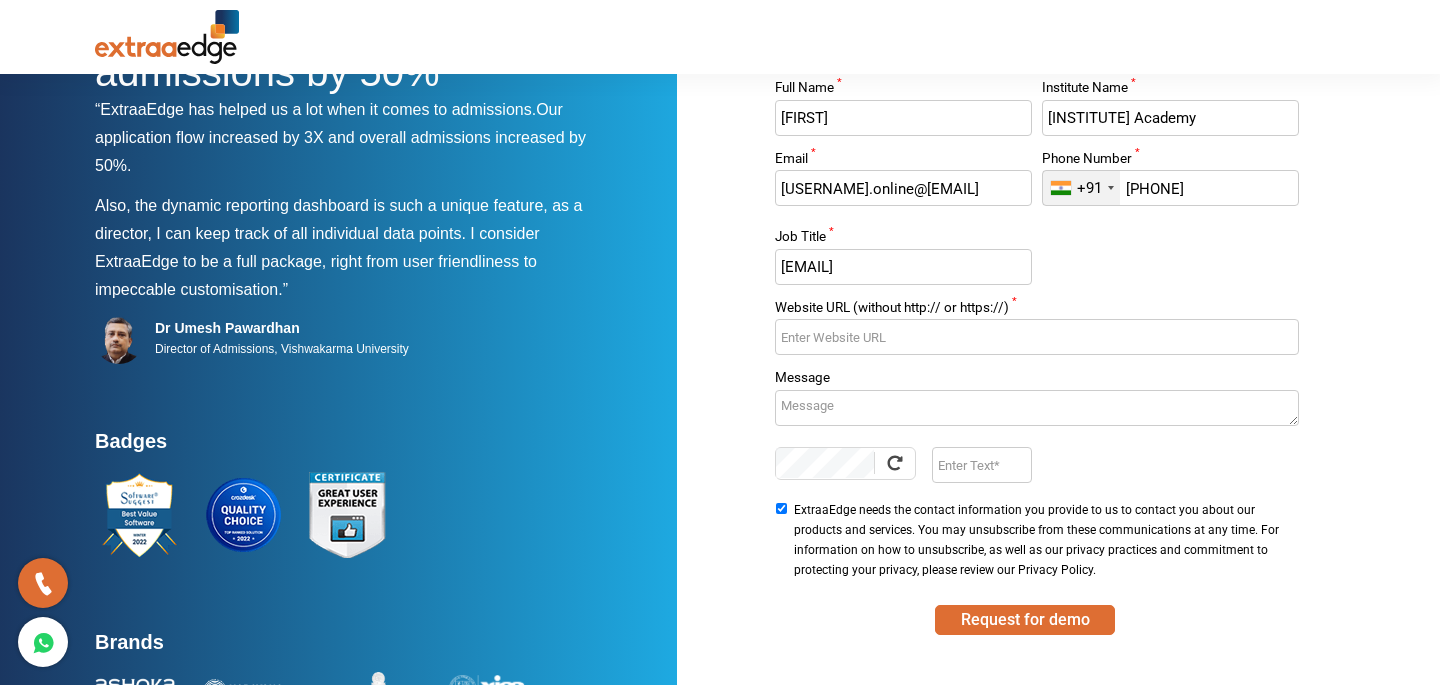 scroll, scrollTop: 157, scrollLeft: 0, axis: vertical 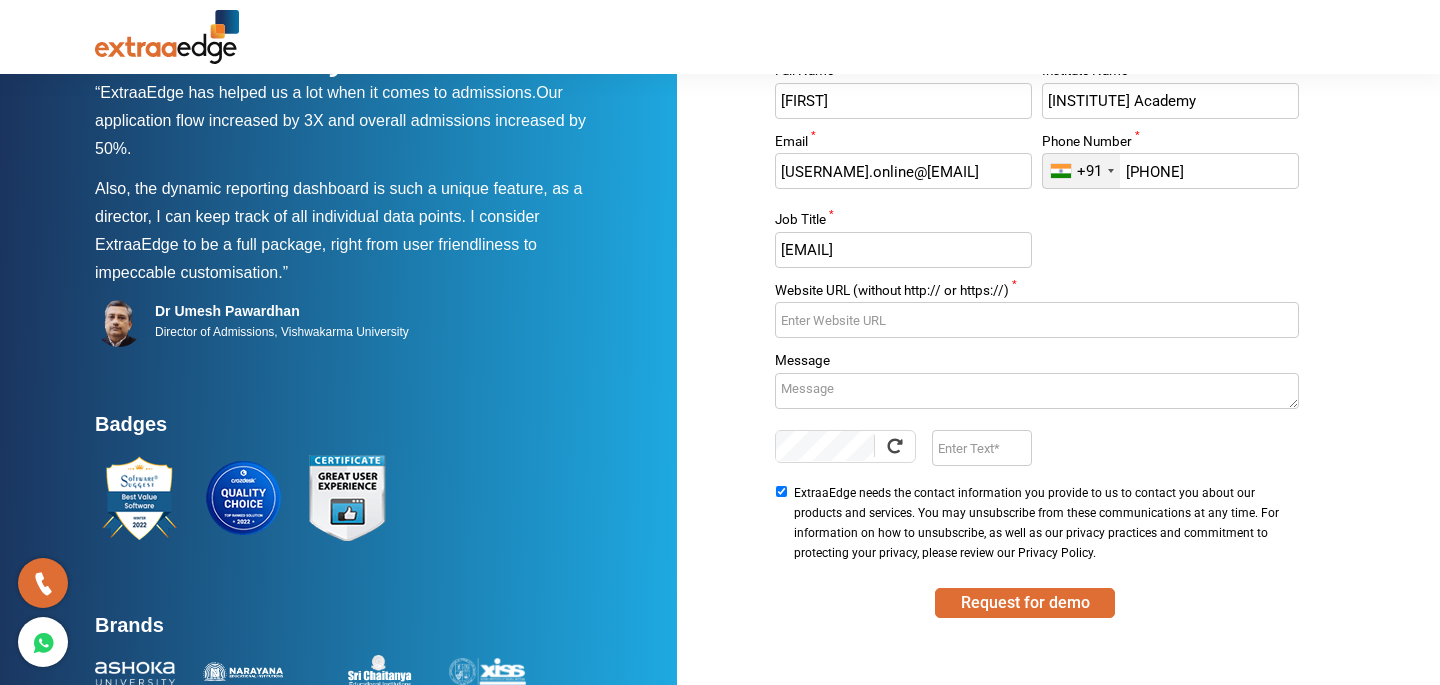 type on "[EMAIL]" 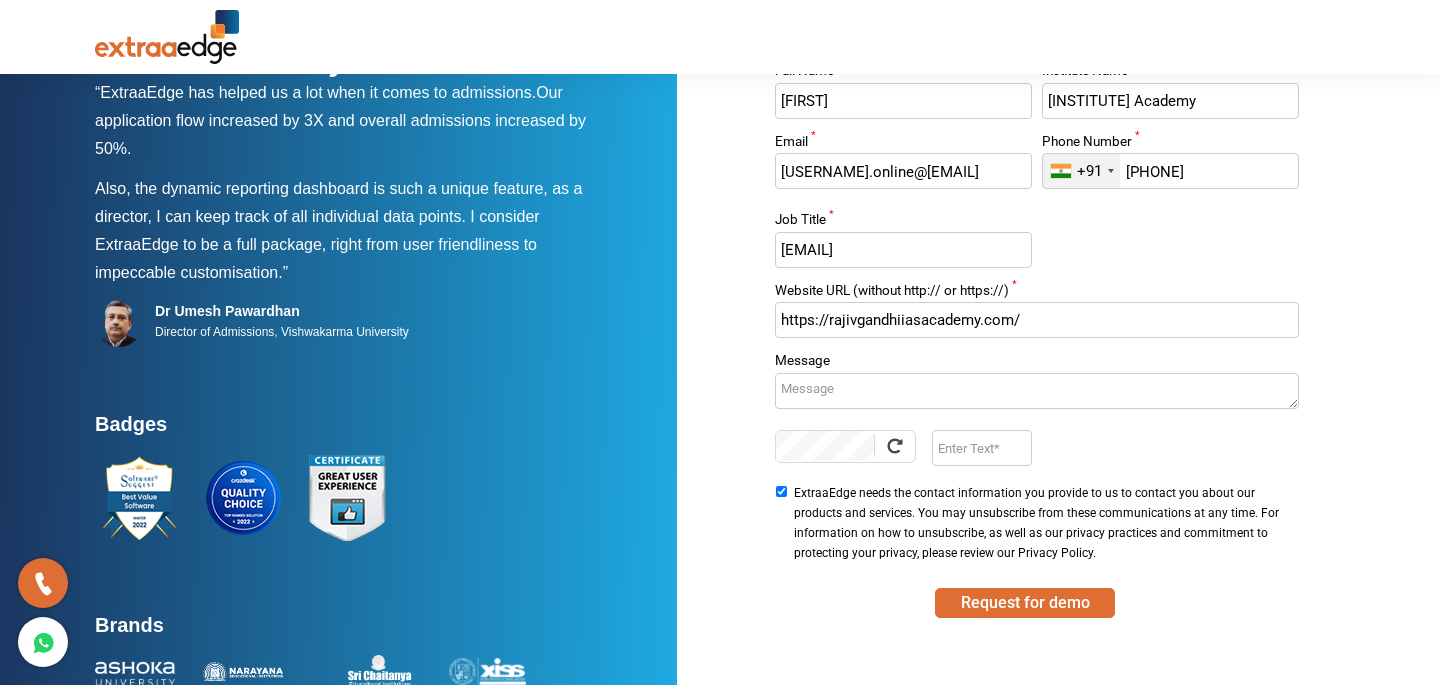 type on "https://rajivgandhiiasacademy.com/" 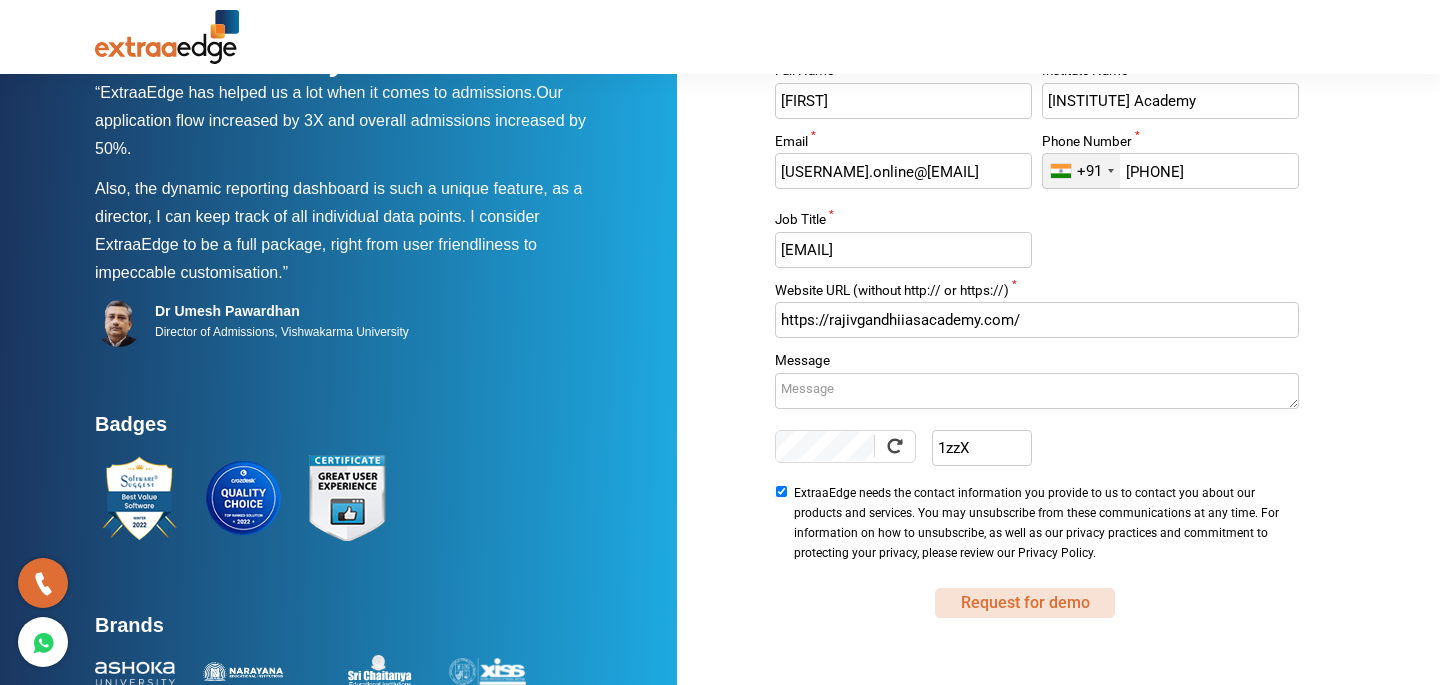 type on "1zzX" 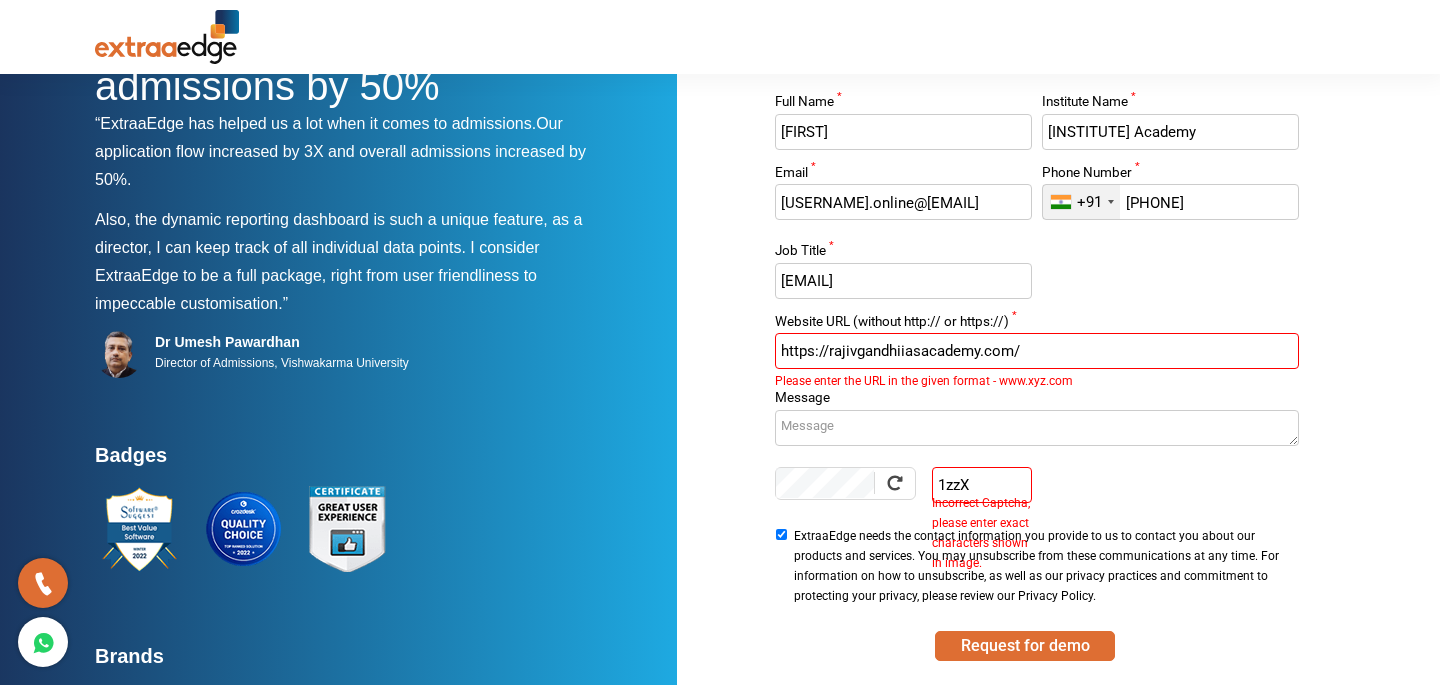 scroll, scrollTop: 113, scrollLeft: 0, axis: vertical 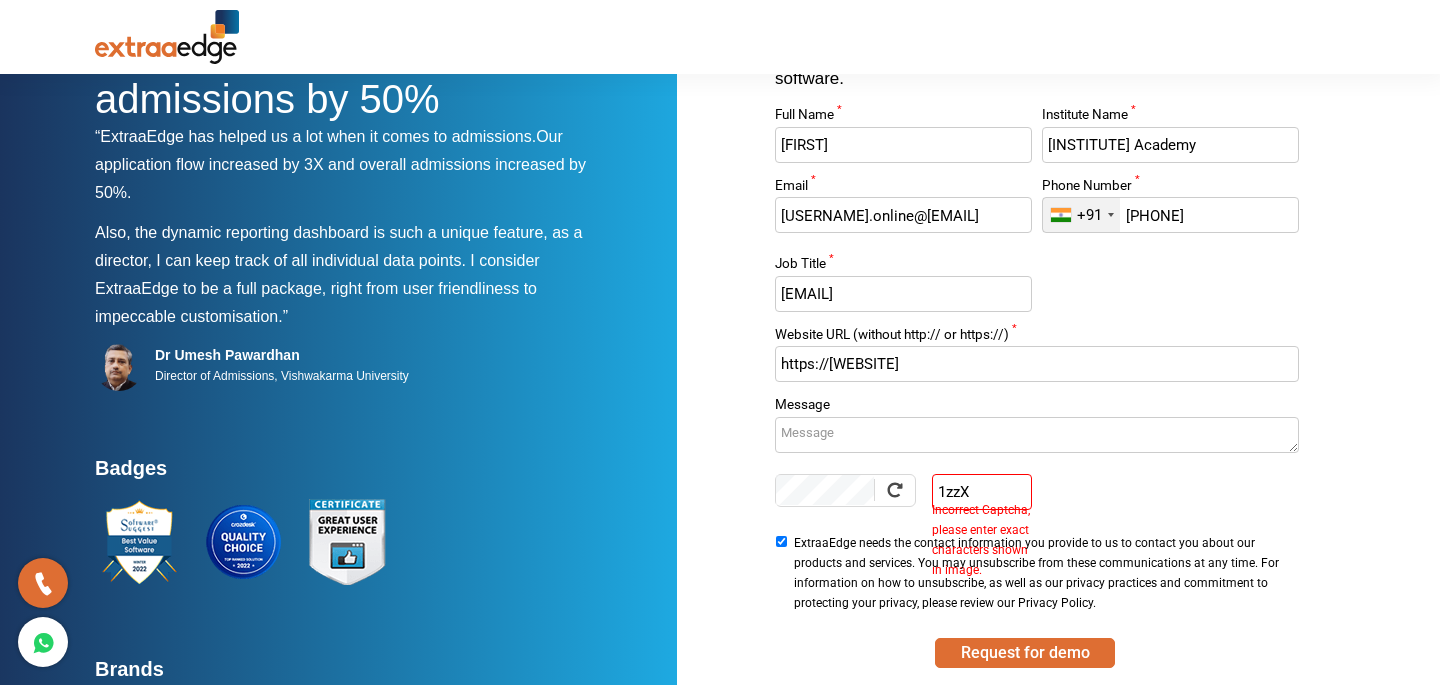 drag, startPoint x: 828, startPoint y: 361, endPoint x: 594, endPoint y: 361, distance: 234 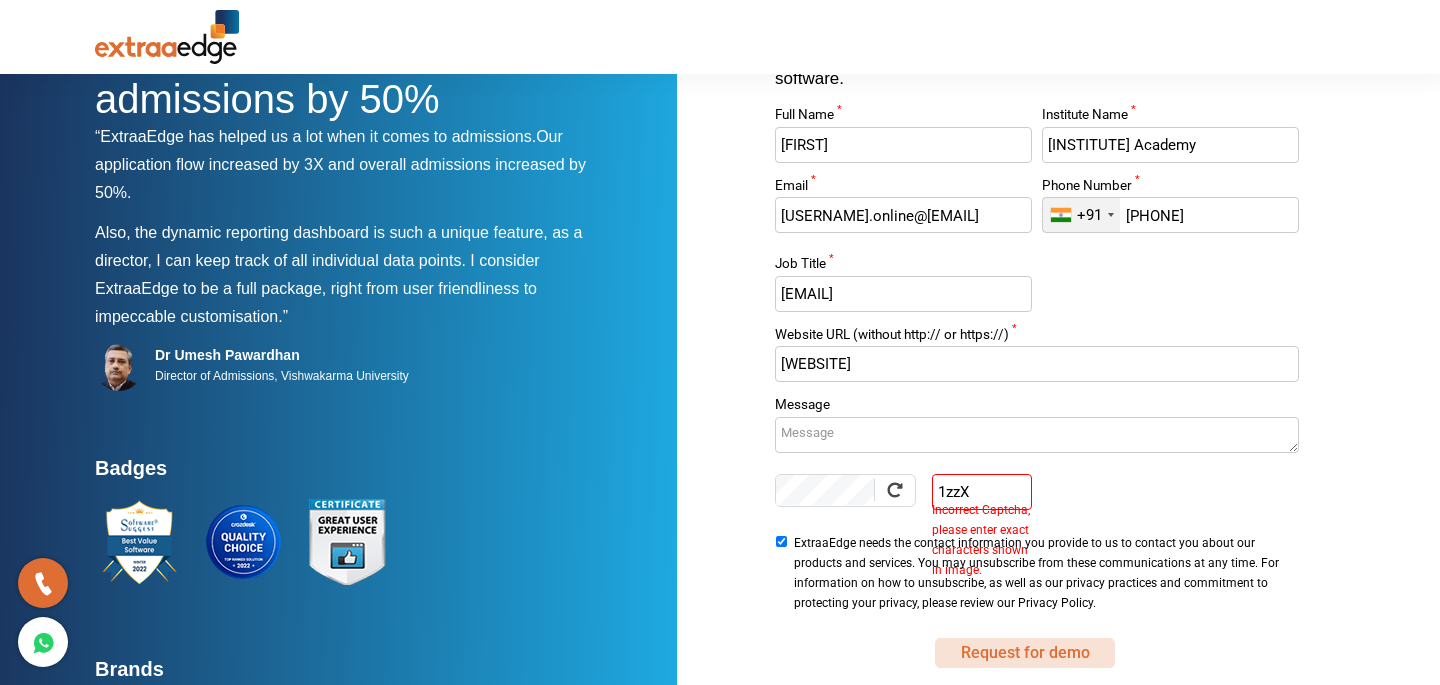 click on "Request for demo" at bounding box center (1025, 653) 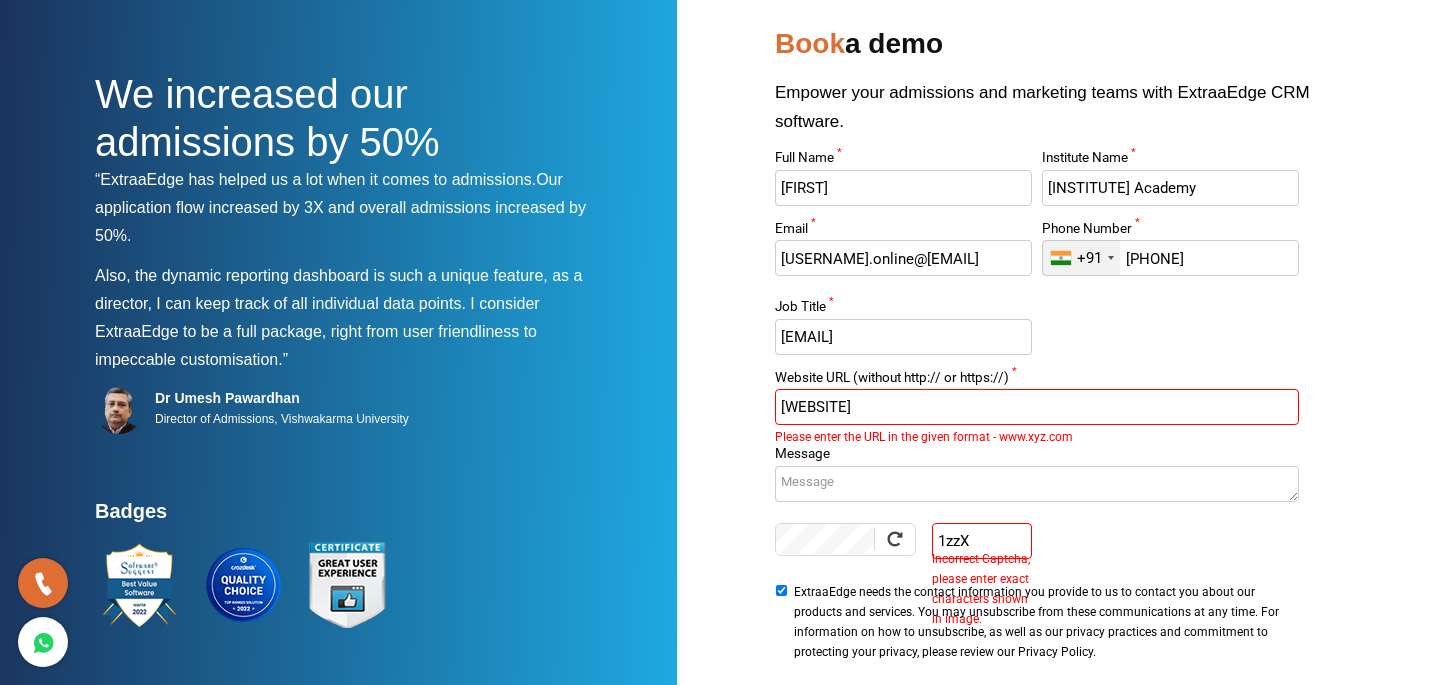 scroll, scrollTop: 102, scrollLeft: 0, axis: vertical 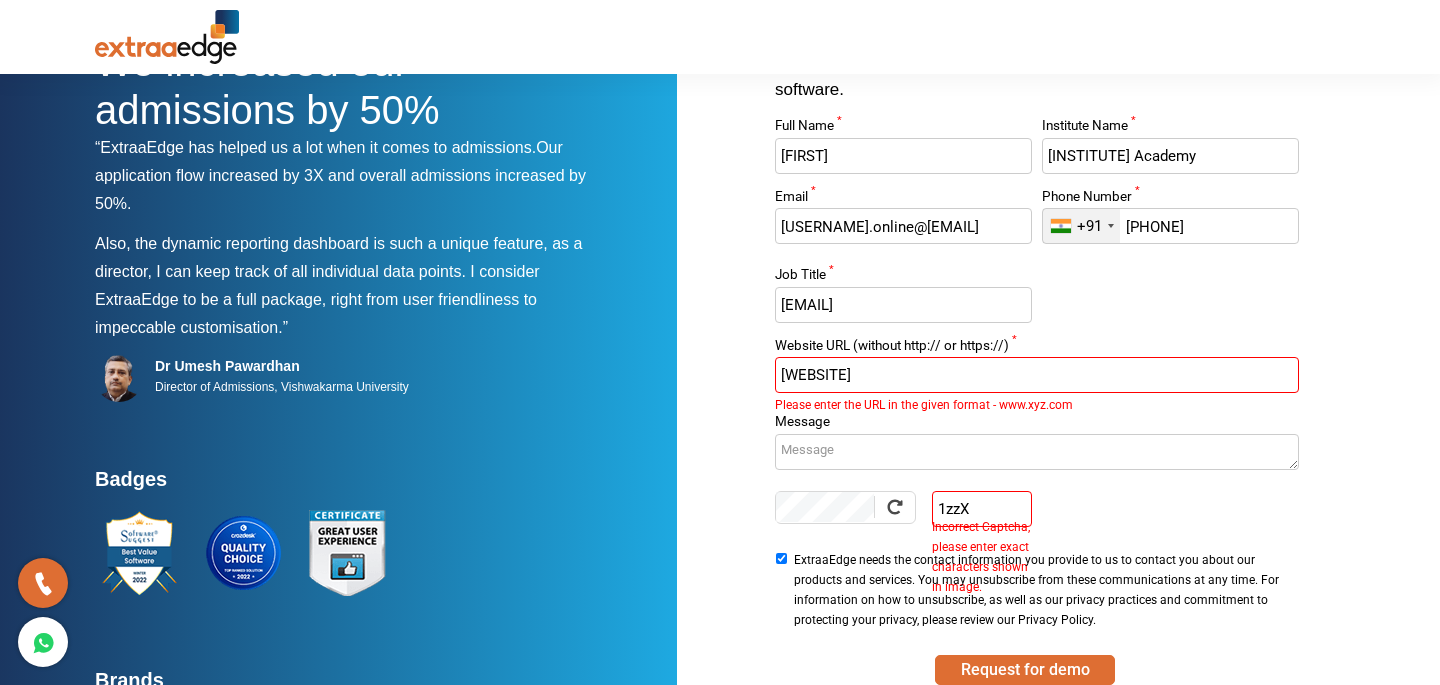 click on "[WEBSITE]" at bounding box center (1036, 375) 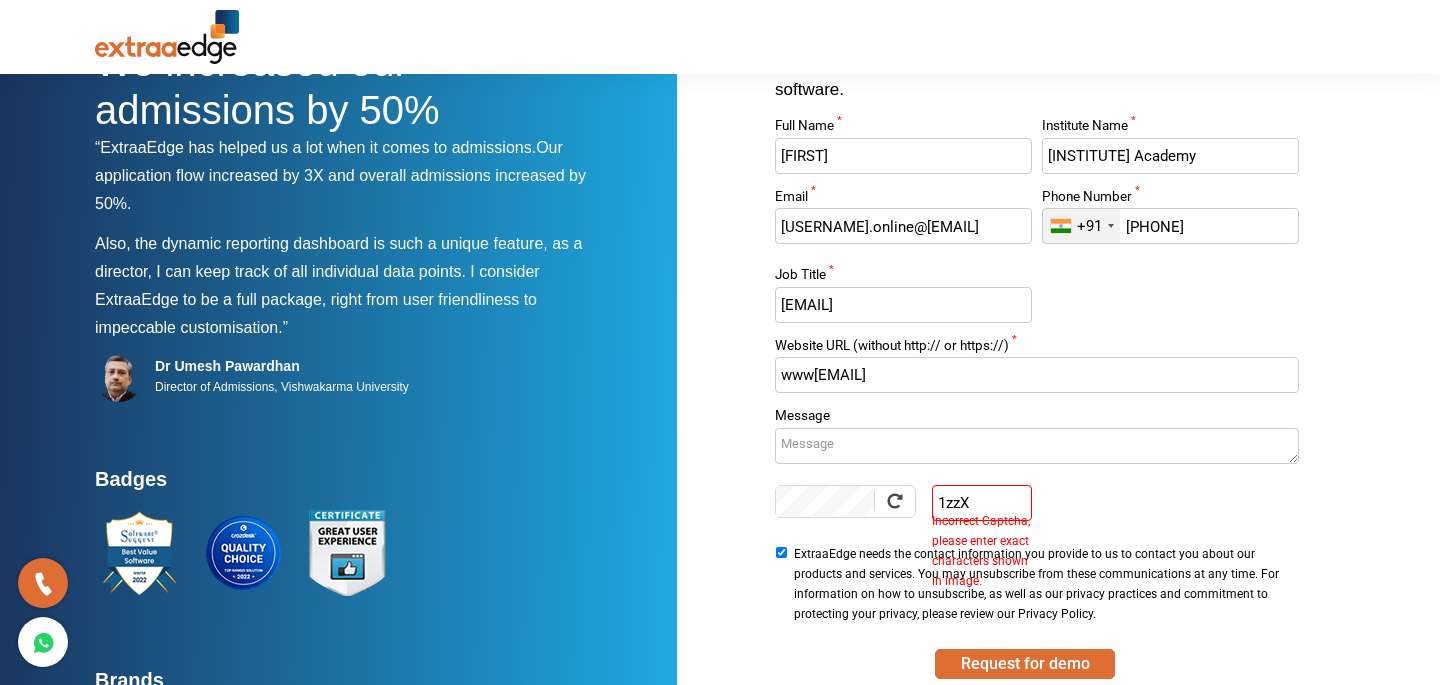 click on "www[EMAIL]" at bounding box center (1036, 375) 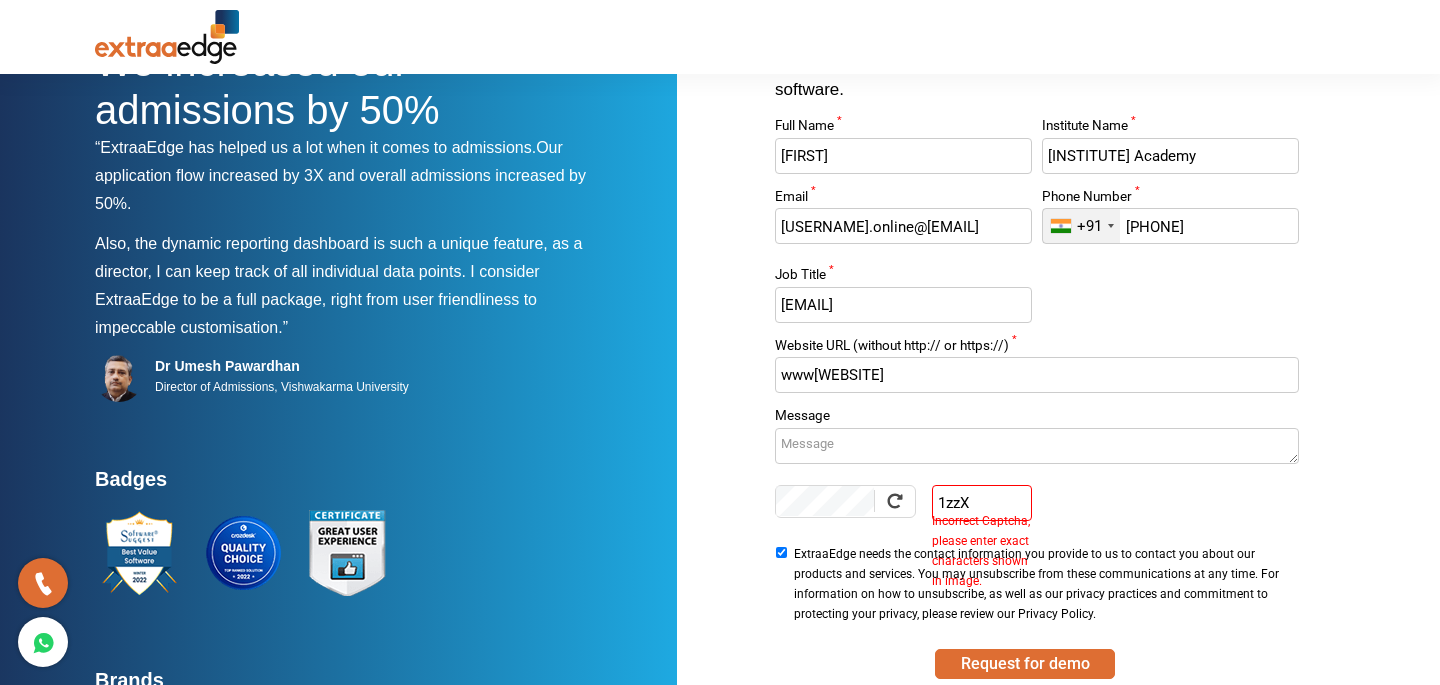 click on "www[WEBSITE]" at bounding box center [1036, 375] 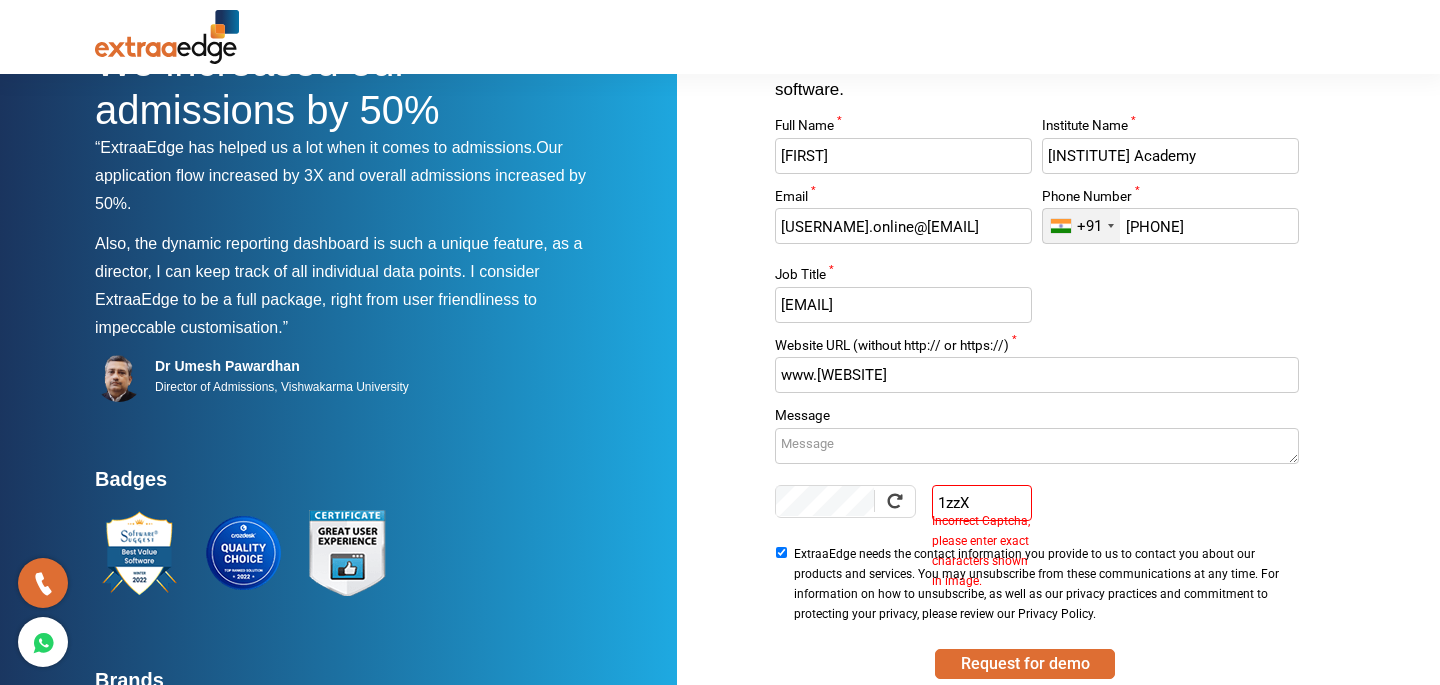click on "www.[WEBSITE]" at bounding box center [1036, 375] 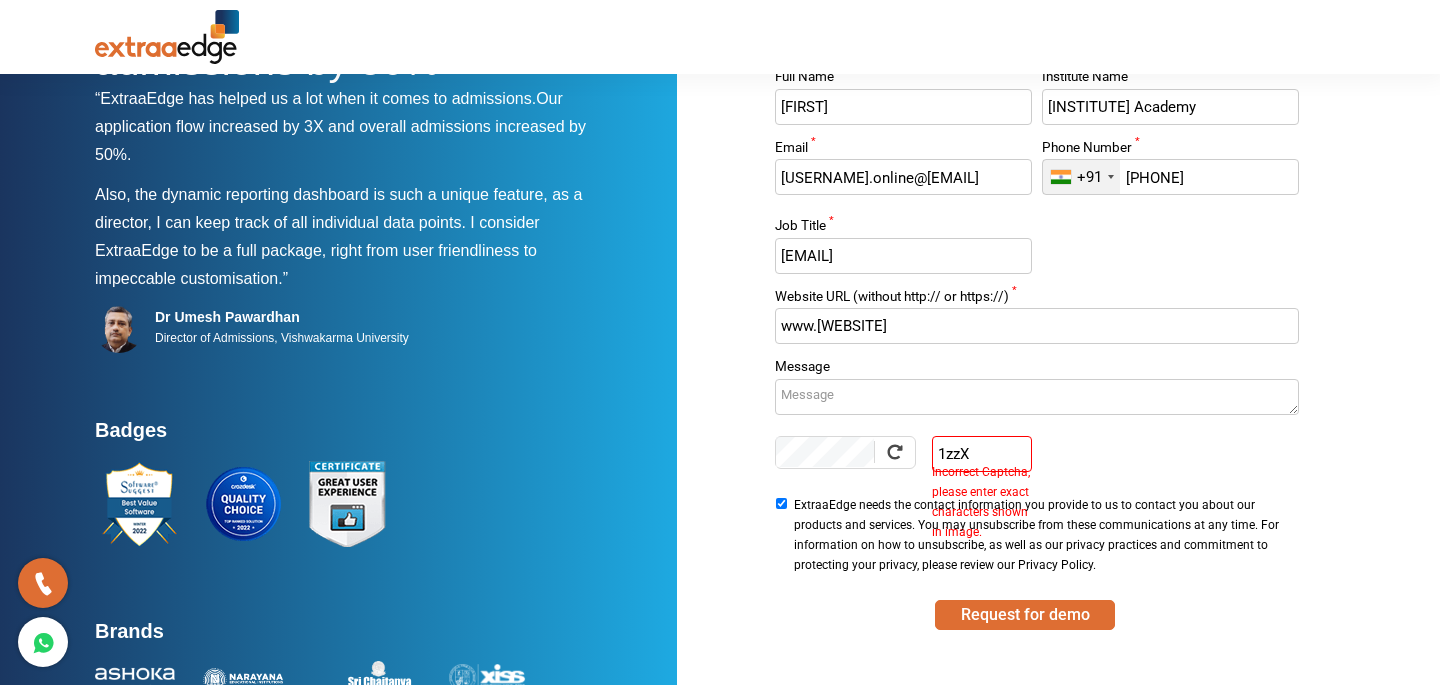 scroll, scrollTop: 152, scrollLeft: 0, axis: vertical 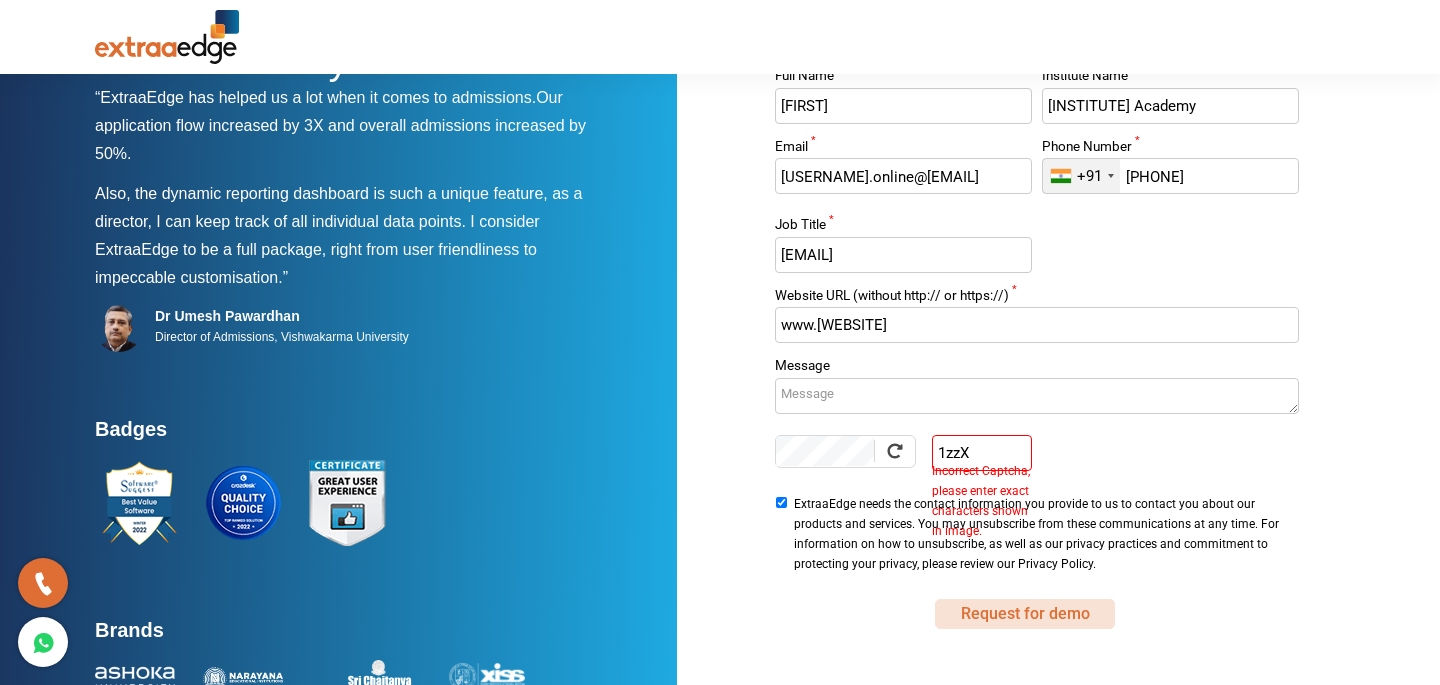 click on "Request for demo" at bounding box center [1025, 614] 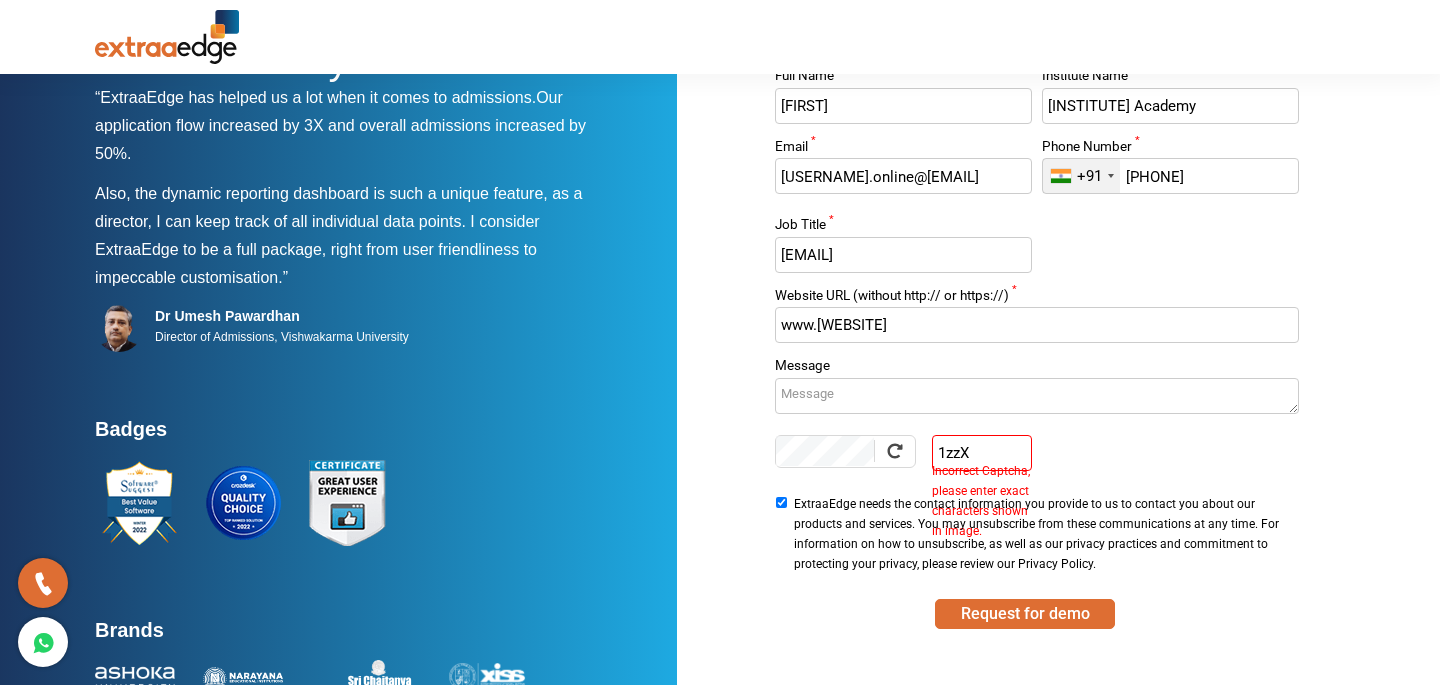 click on "1zzX" at bounding box center (981, 453) 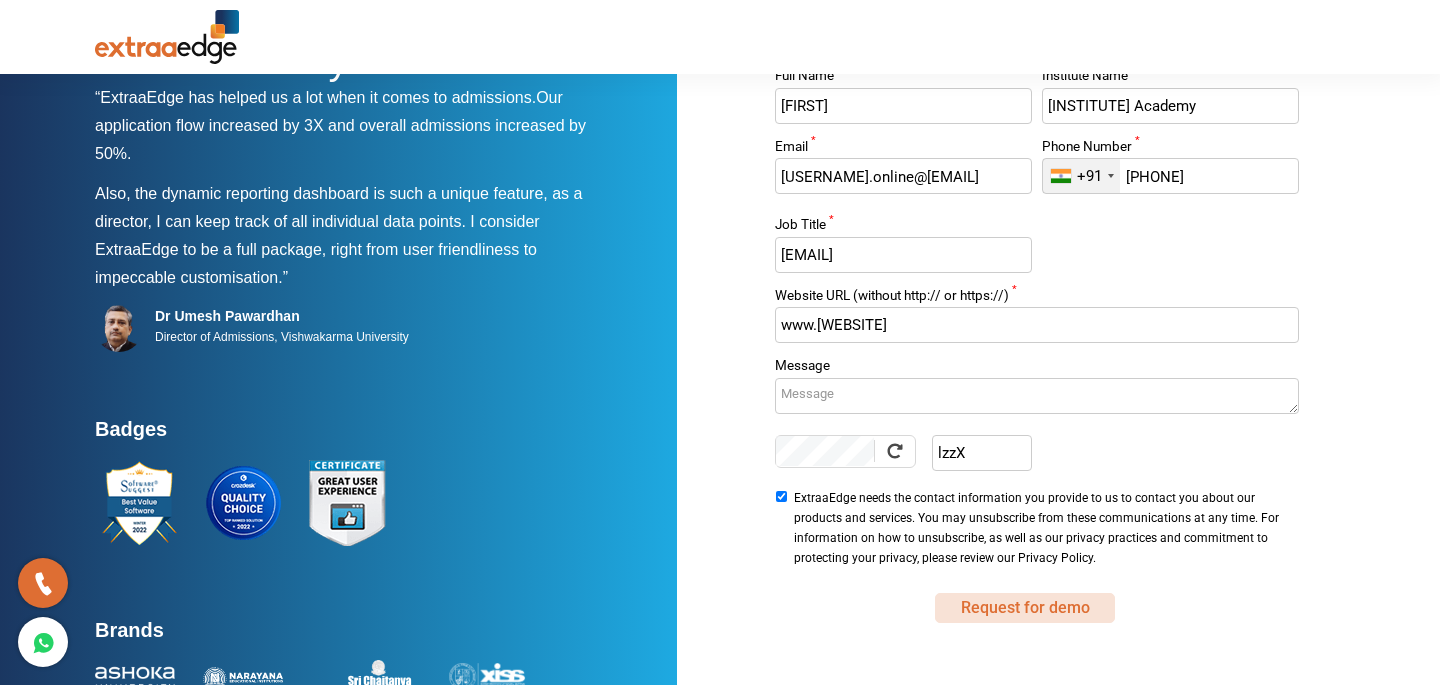 type on "lzzX" 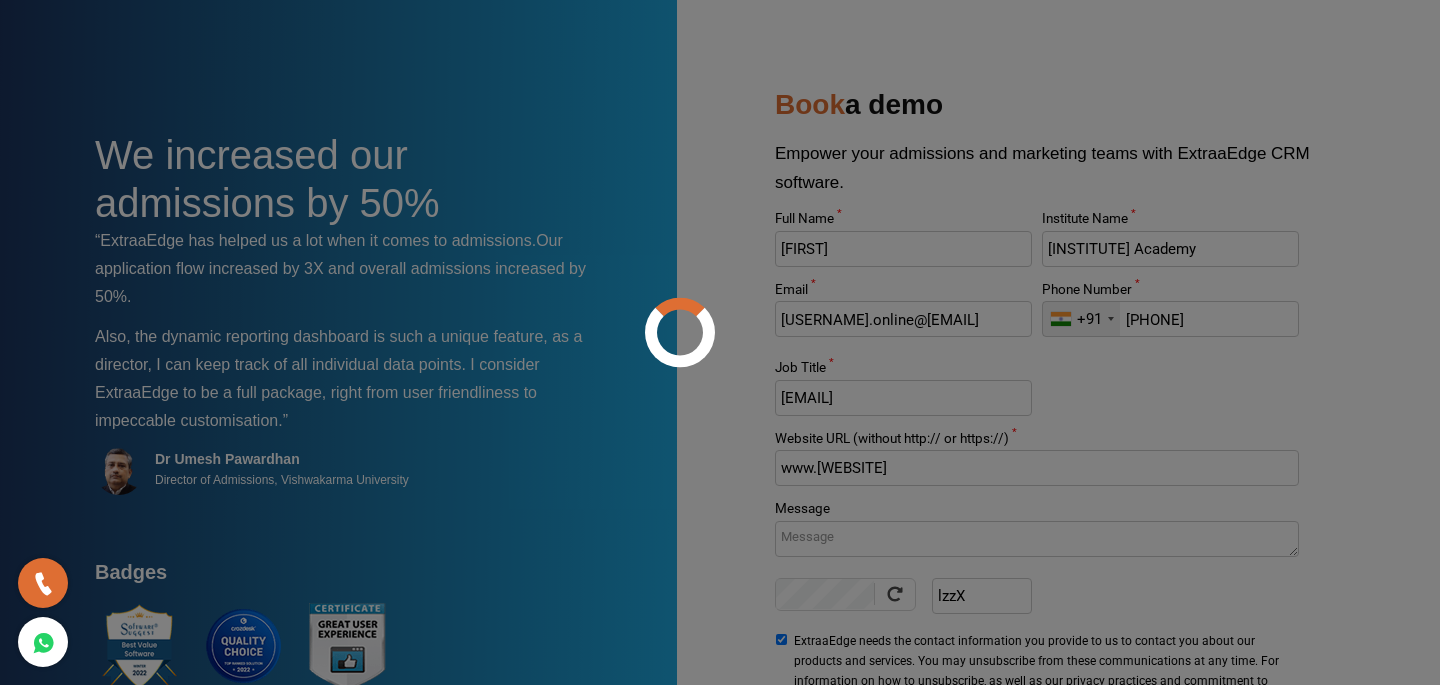 scroll, scrollTop: 0, scrollLeft: 0, axis: both 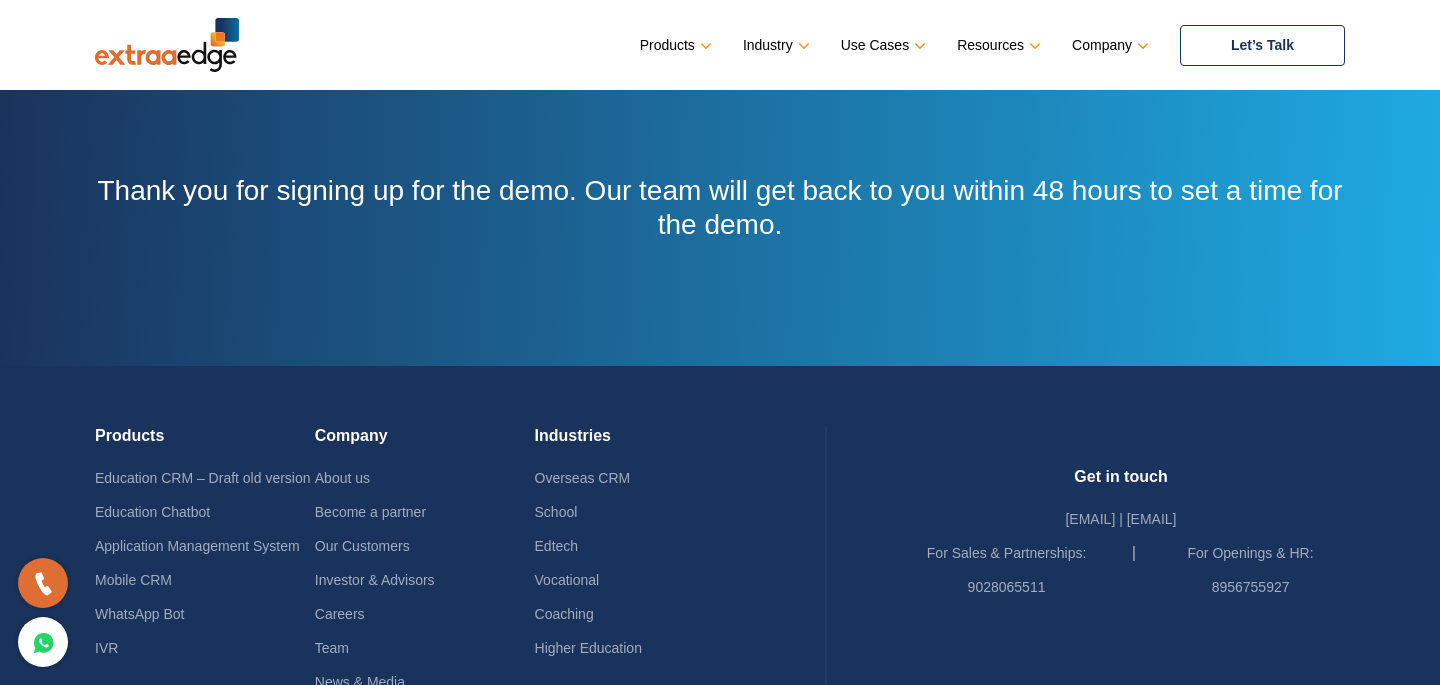 click on "Let’s Talk" at bounding box center (1262, 45) 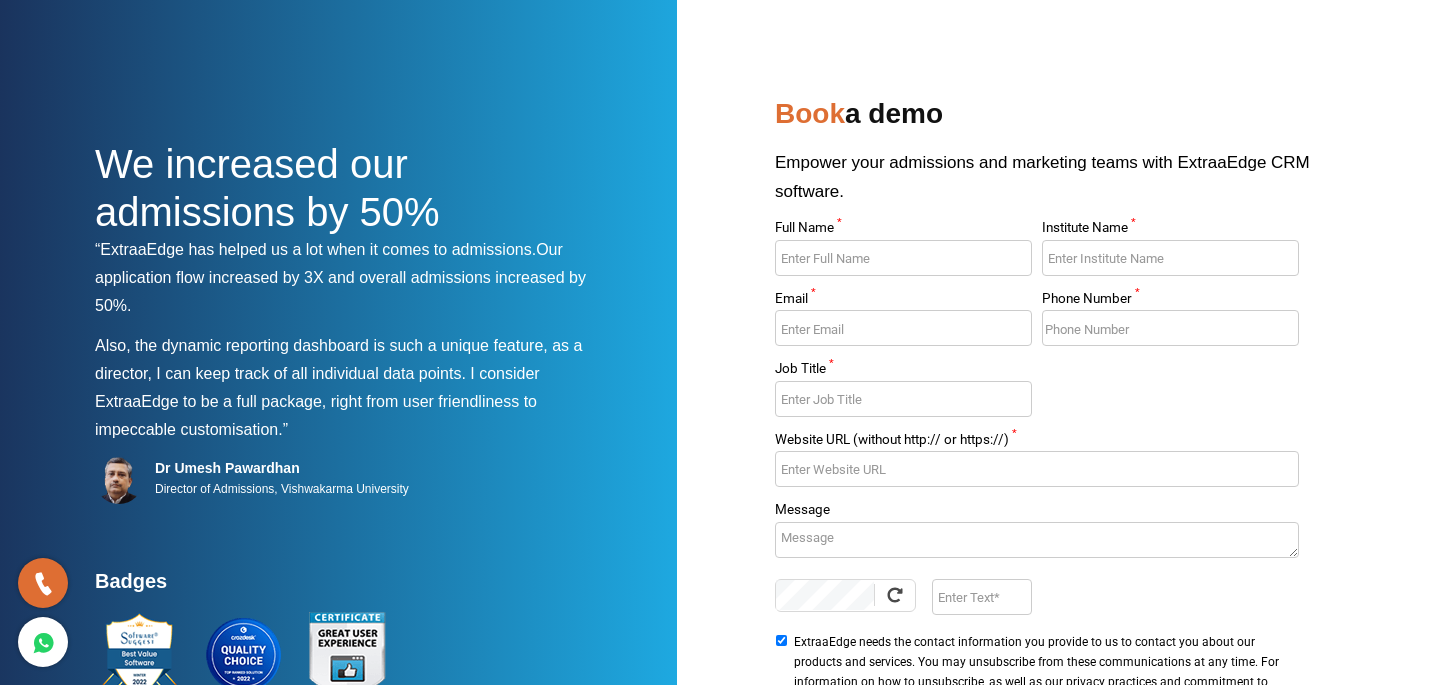 scroll, scrollTop: 0, scrollLeft: 0, axis: both 